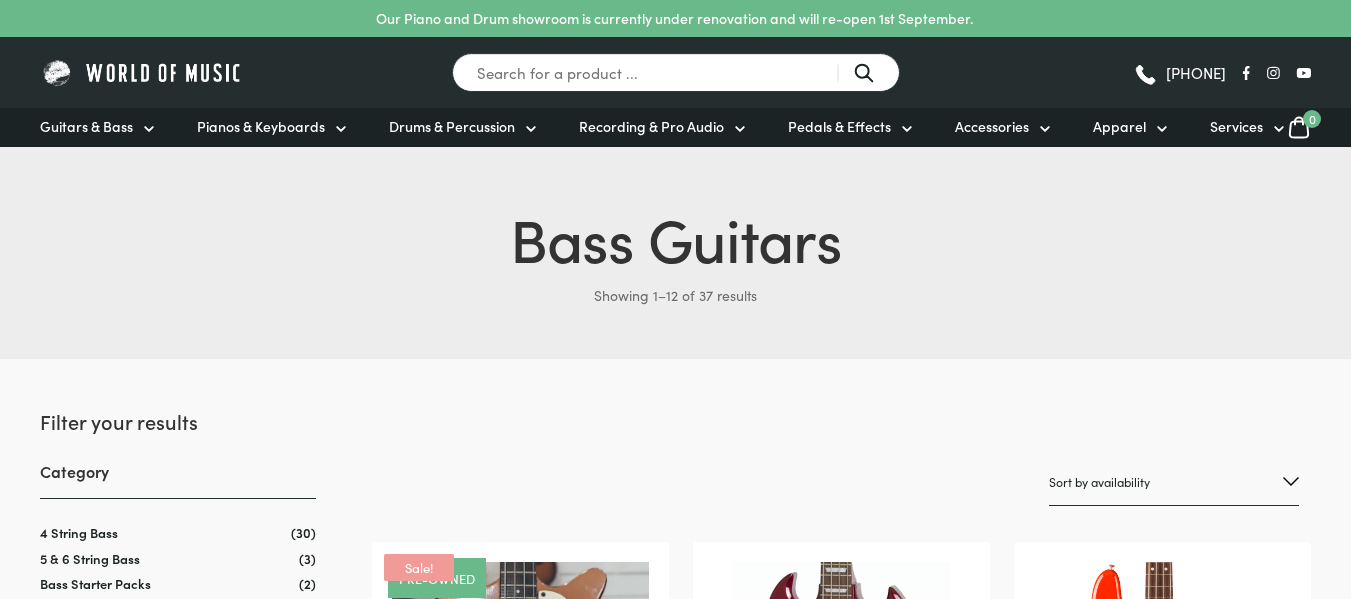 scroll, scrollTop: 440, scrollLeft: 0, axis: vertical 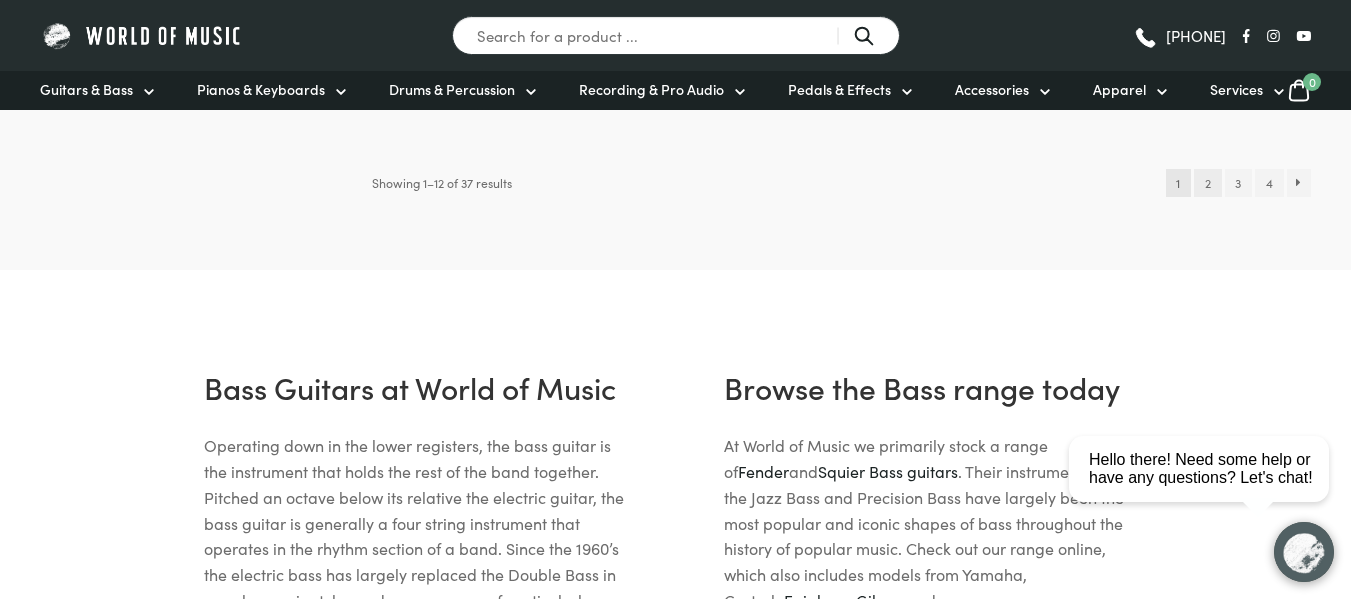 click on "2" at bounding box center (1207, 183) 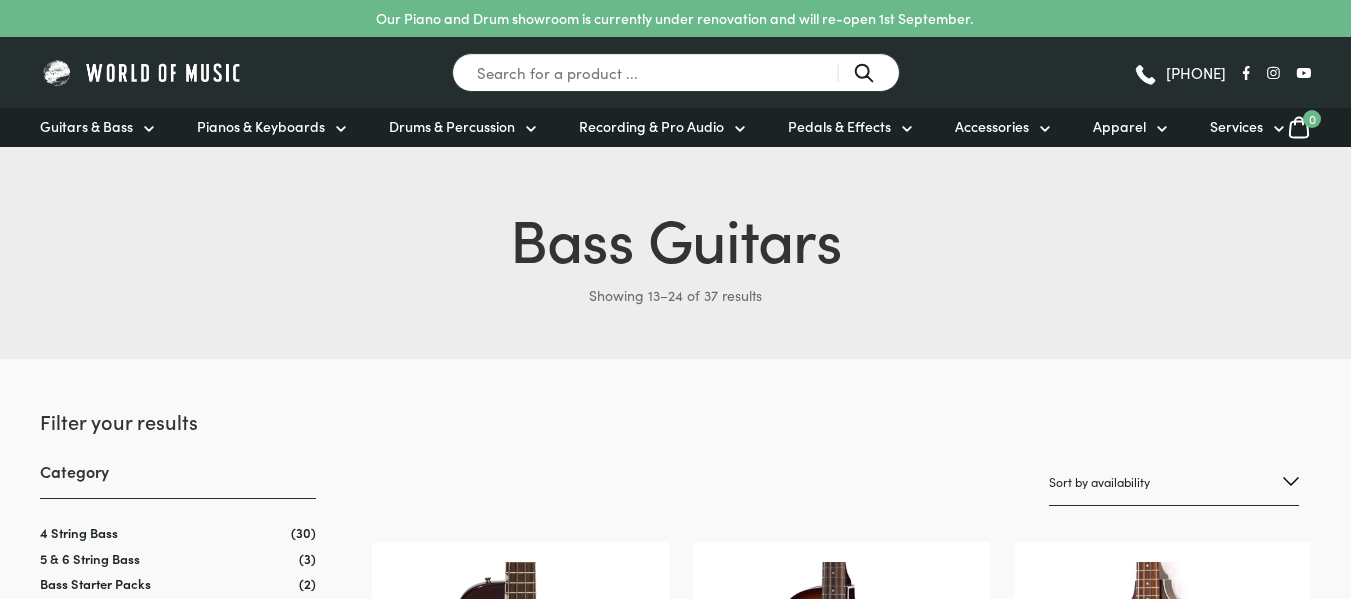 scroll, scrollTop: 0, scrollLeft: 0, axis: both 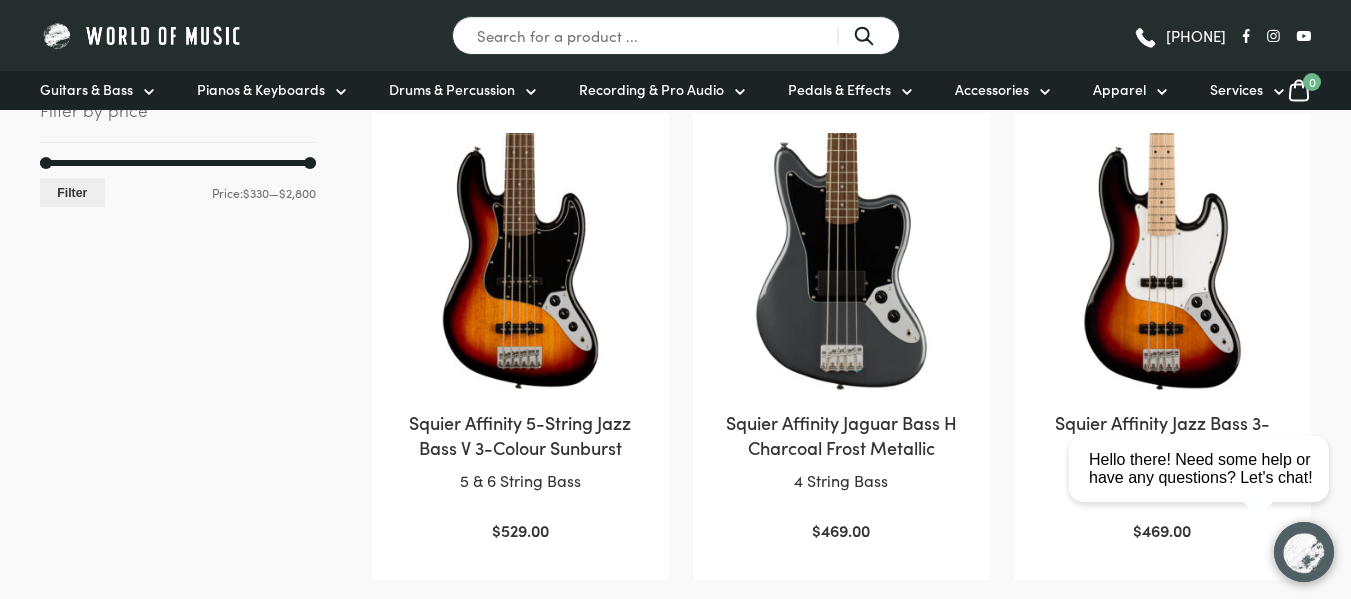 click at bounding box center (841, 261) 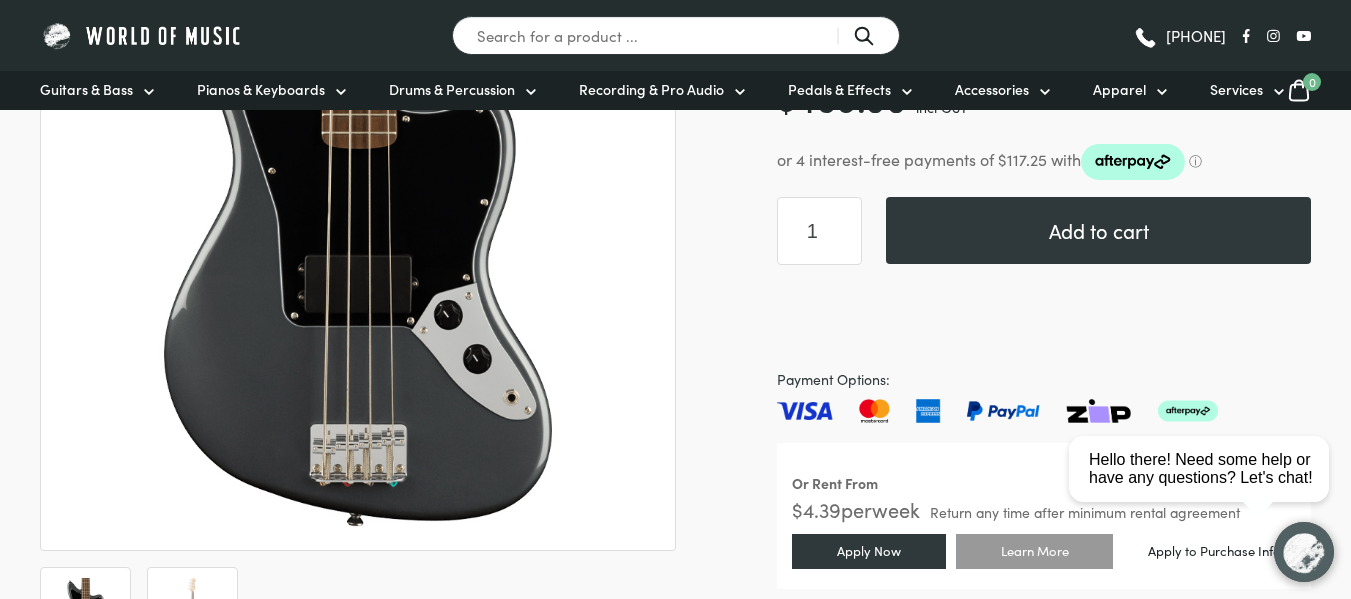 scroll, scrollTop: 0, scrollLeft: 0, axis: both 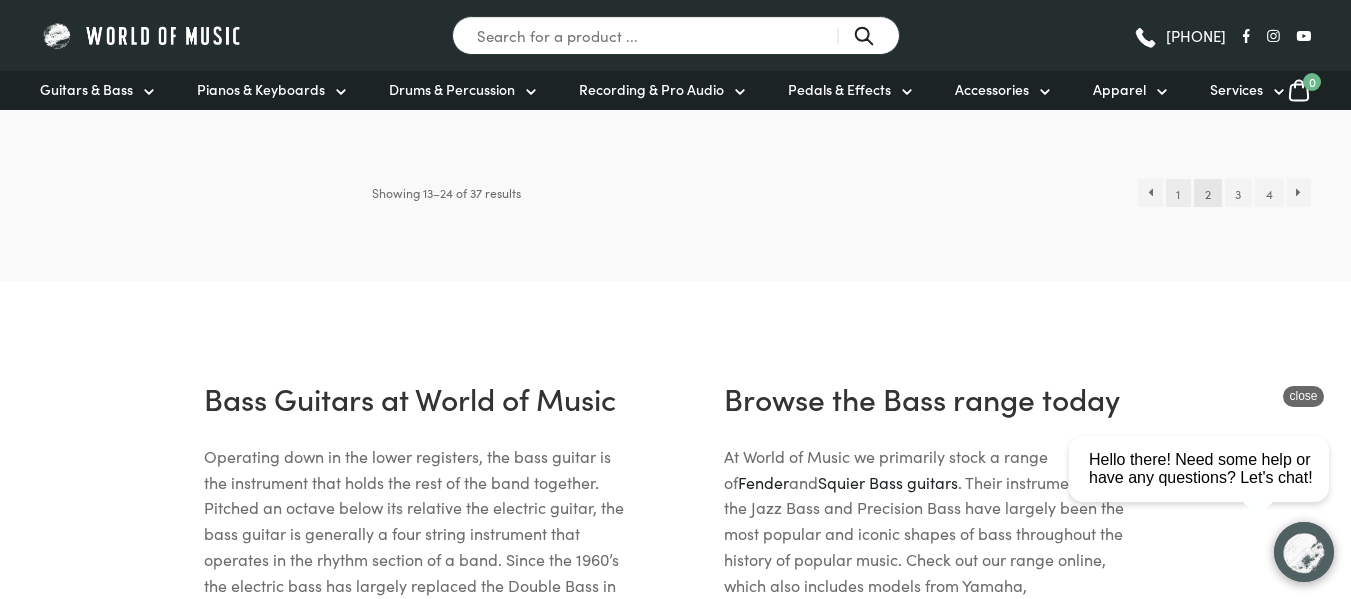 click on "1" at bounding box center [1178, 193] 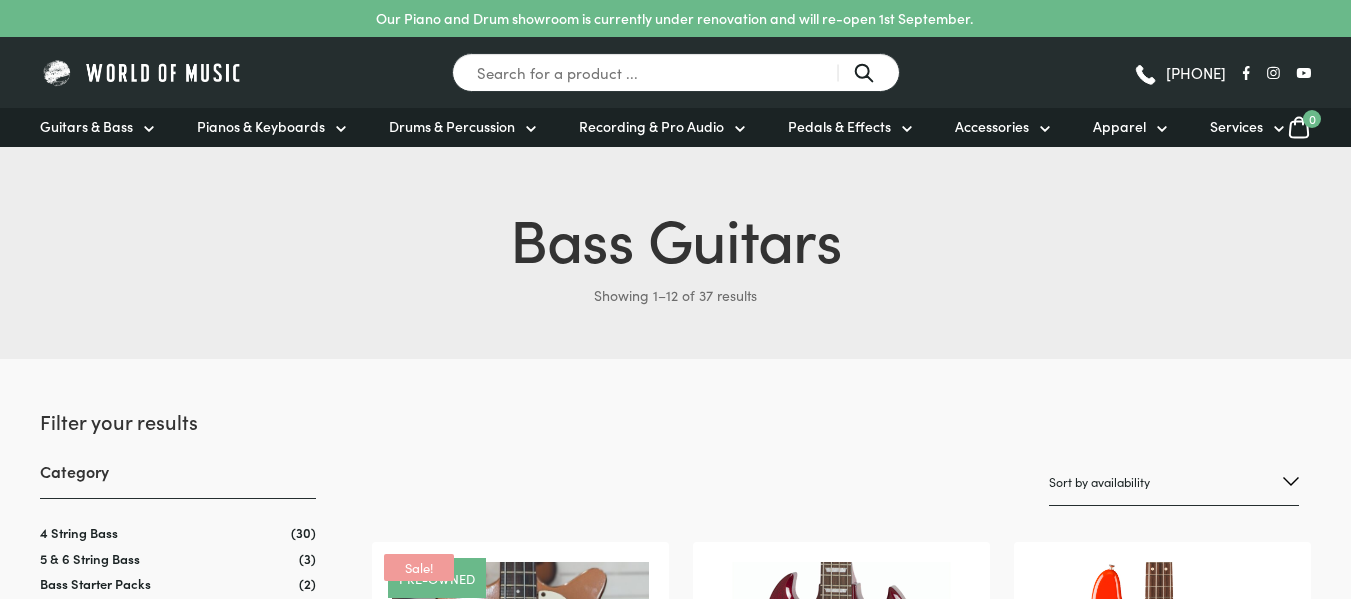 scroll, scrollTop: 40, scrollLeft: 0, axis: vertical 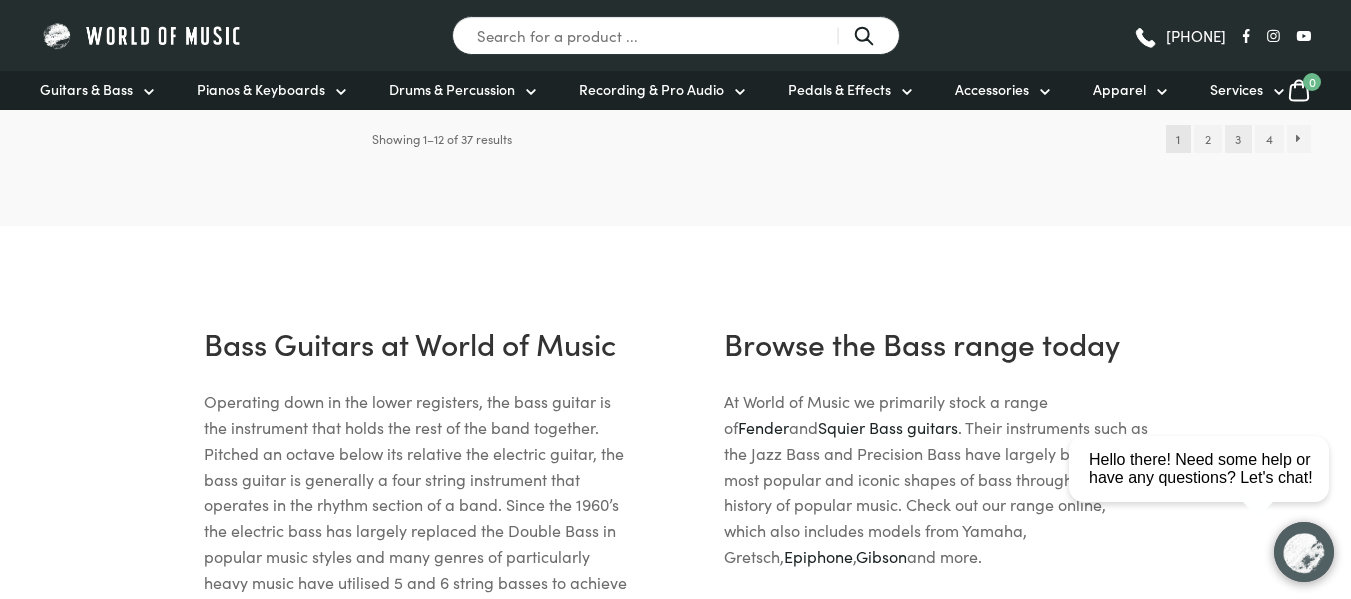 click on "3" at bounding box center (1238, 139) 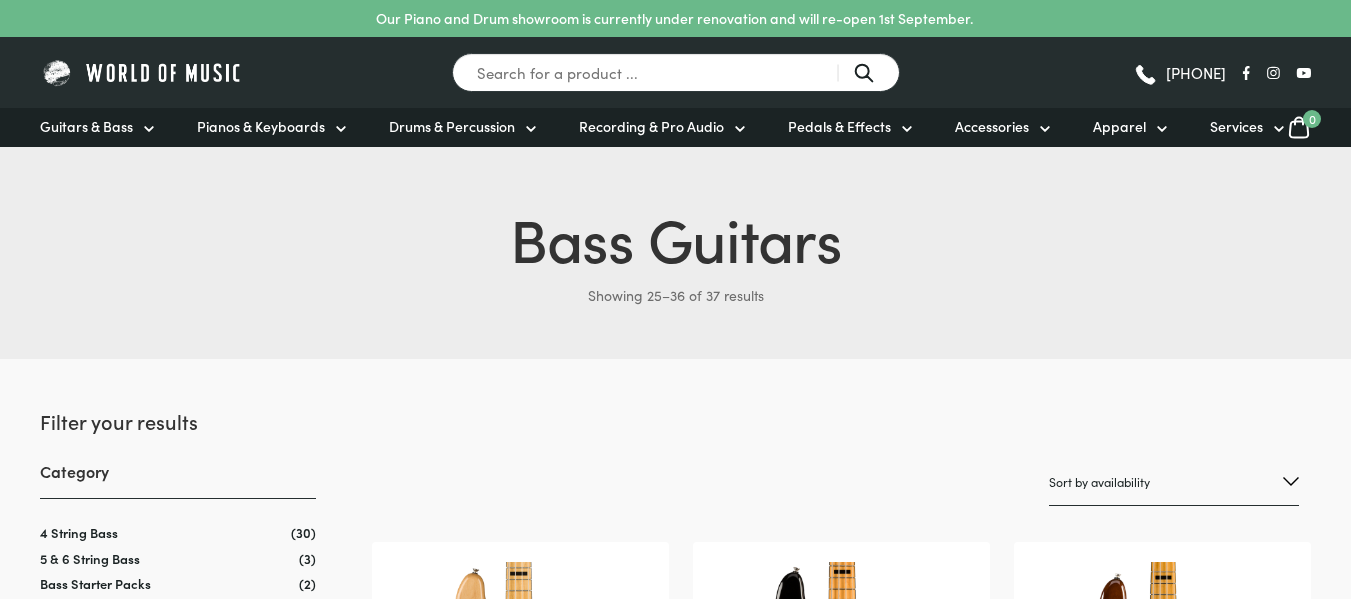 scroll, scrollTop: 402, scrollLeft: 0, axis: vertical 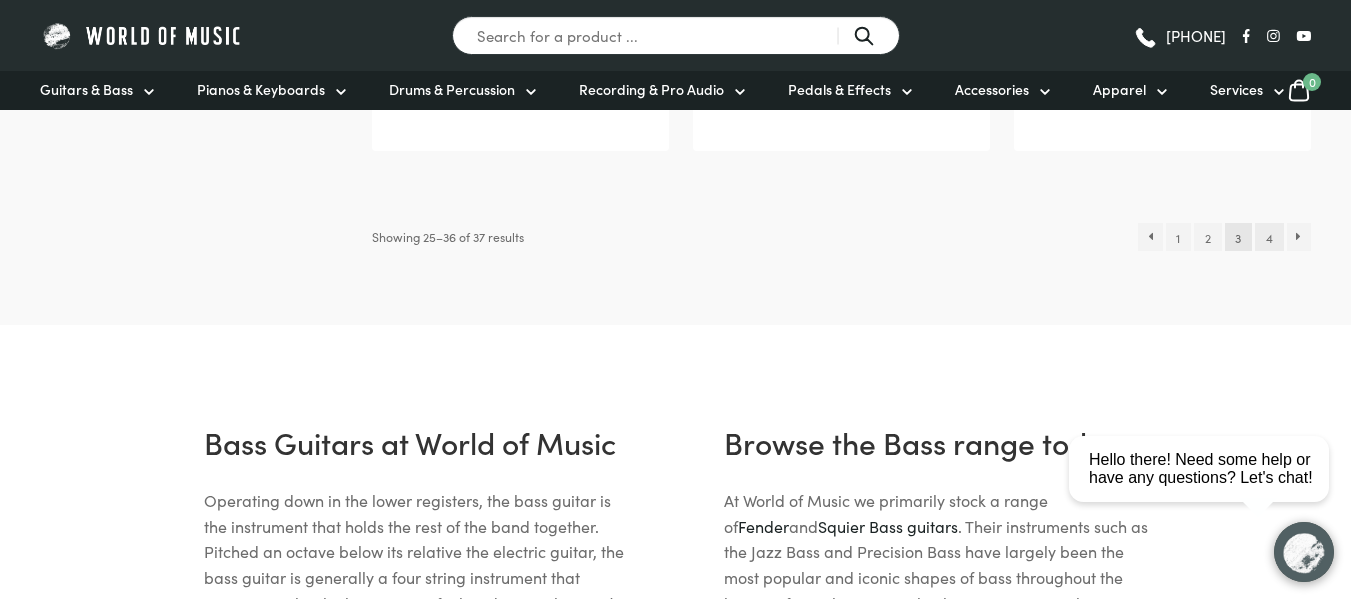 click on "4" at bounding box center (1269, 237) 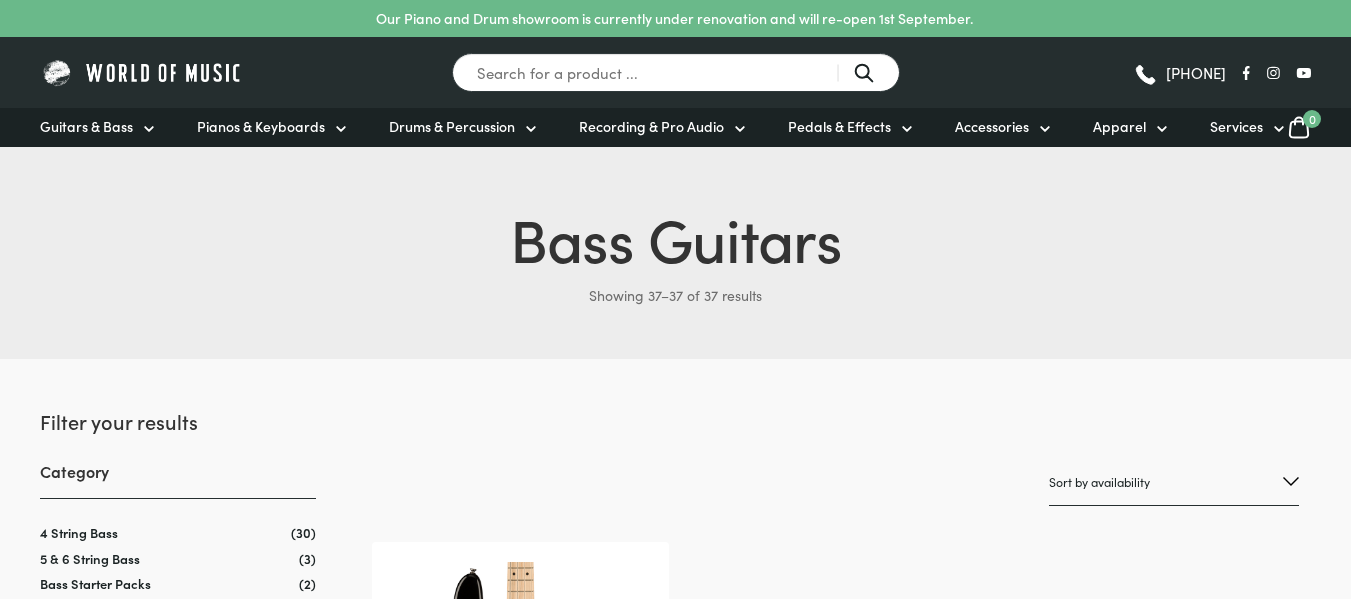 scroll, scrollTop: 40, scrollLeft: 0, axis: vertical 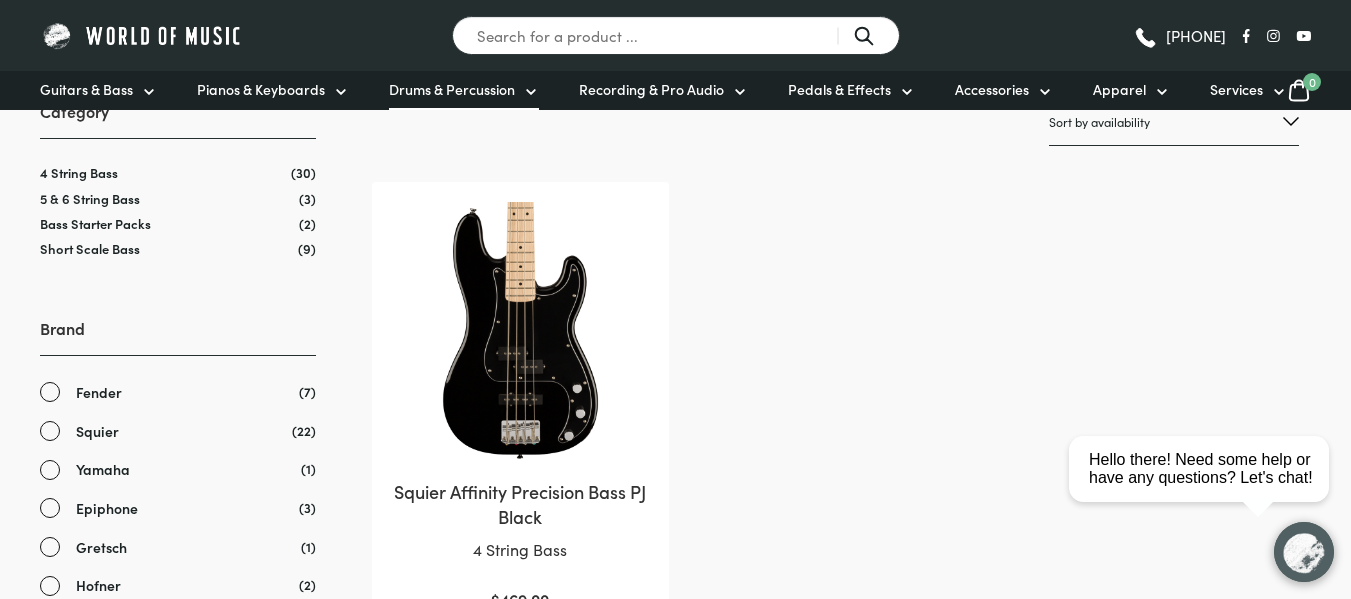 click on "Drums & Percussion" at bounding box center (452, 89) 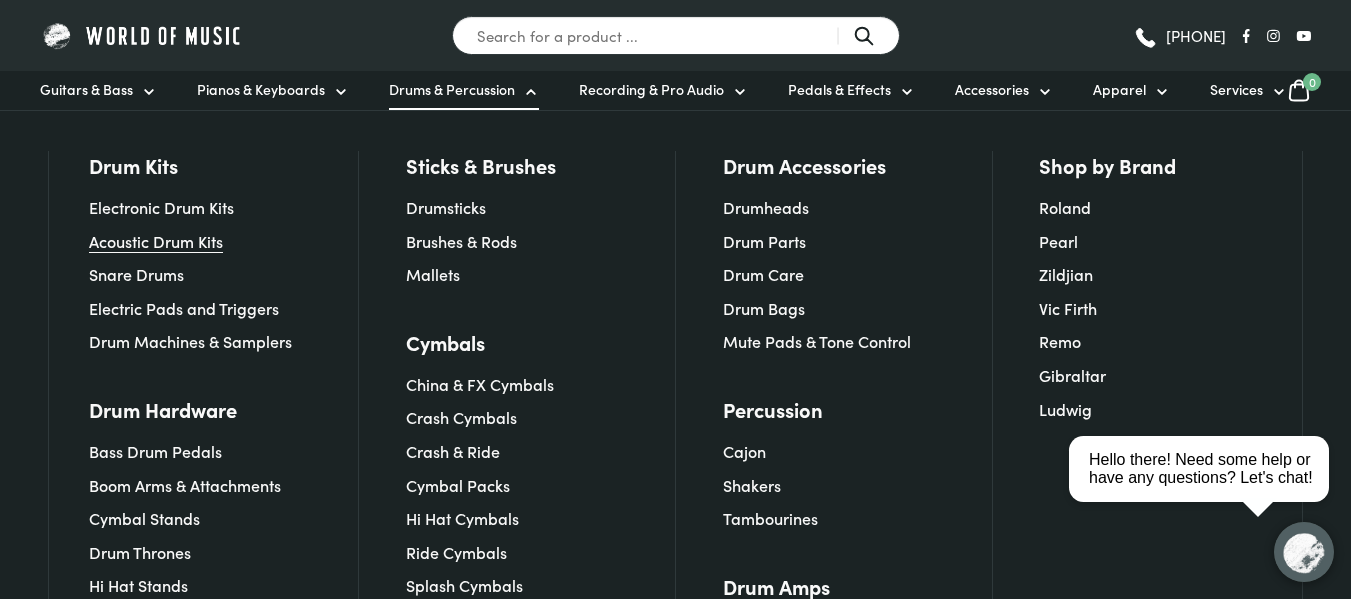 click on "Acoustic Drum Kits" at bounding box center (156, 241) 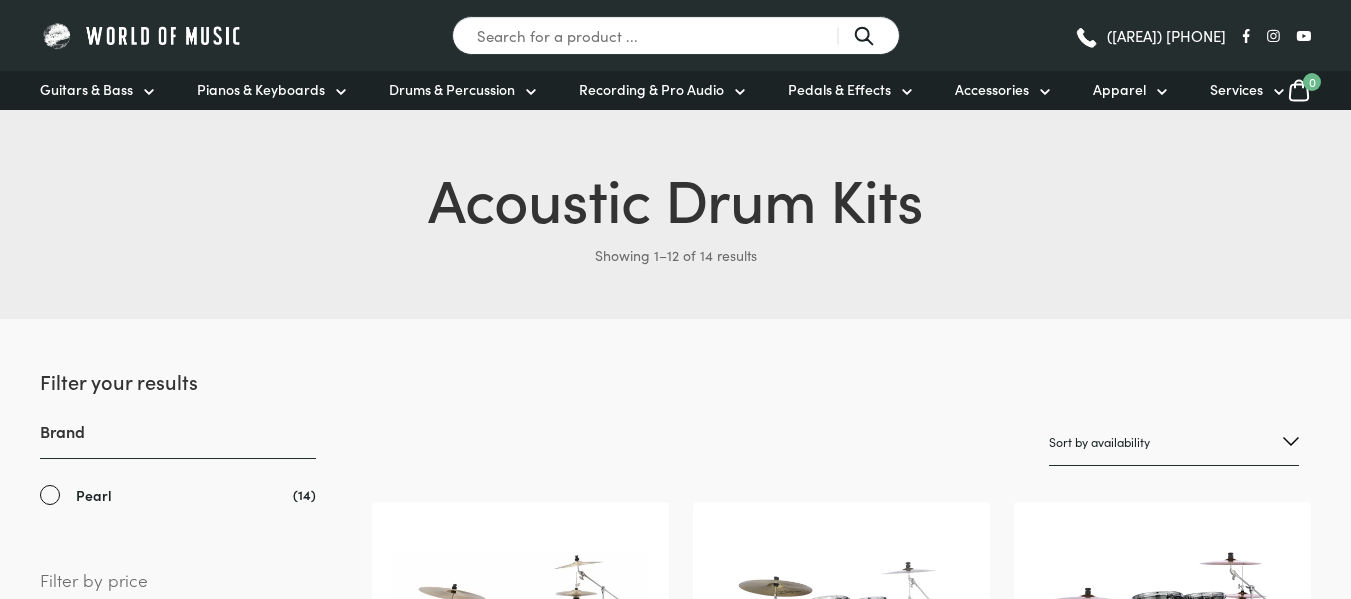 scroll, scrollTop: 0, scrollLeft: 0, axis: both 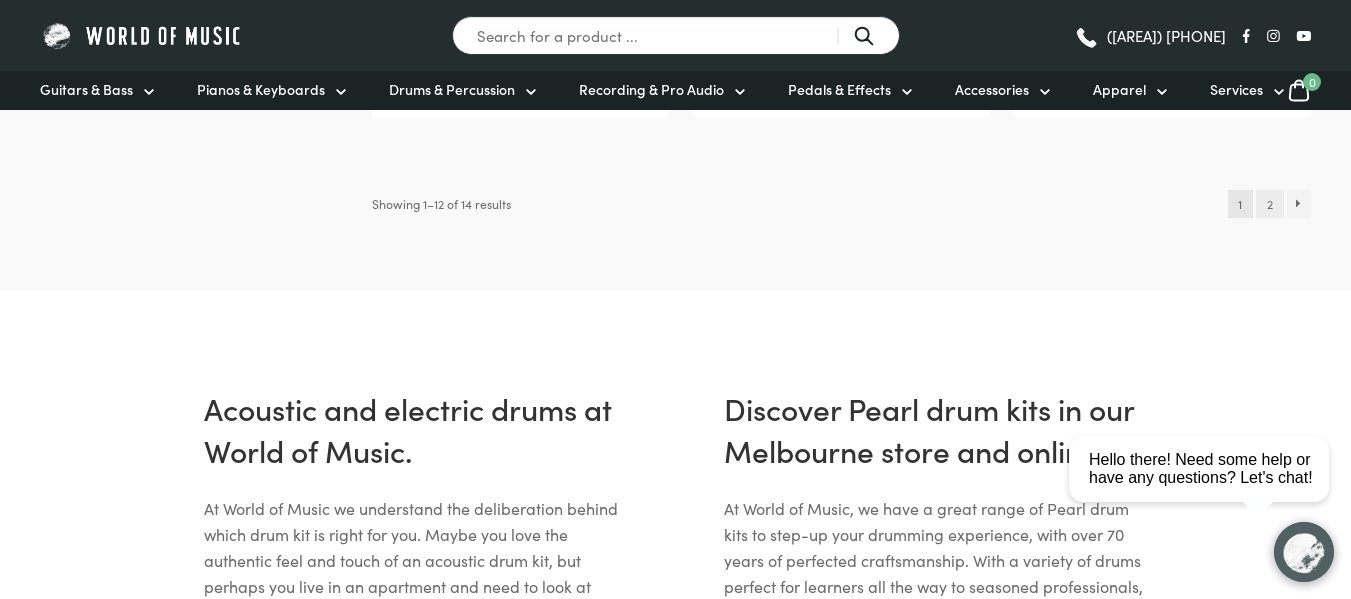 click on "2" at bounding box center (1269, 204) 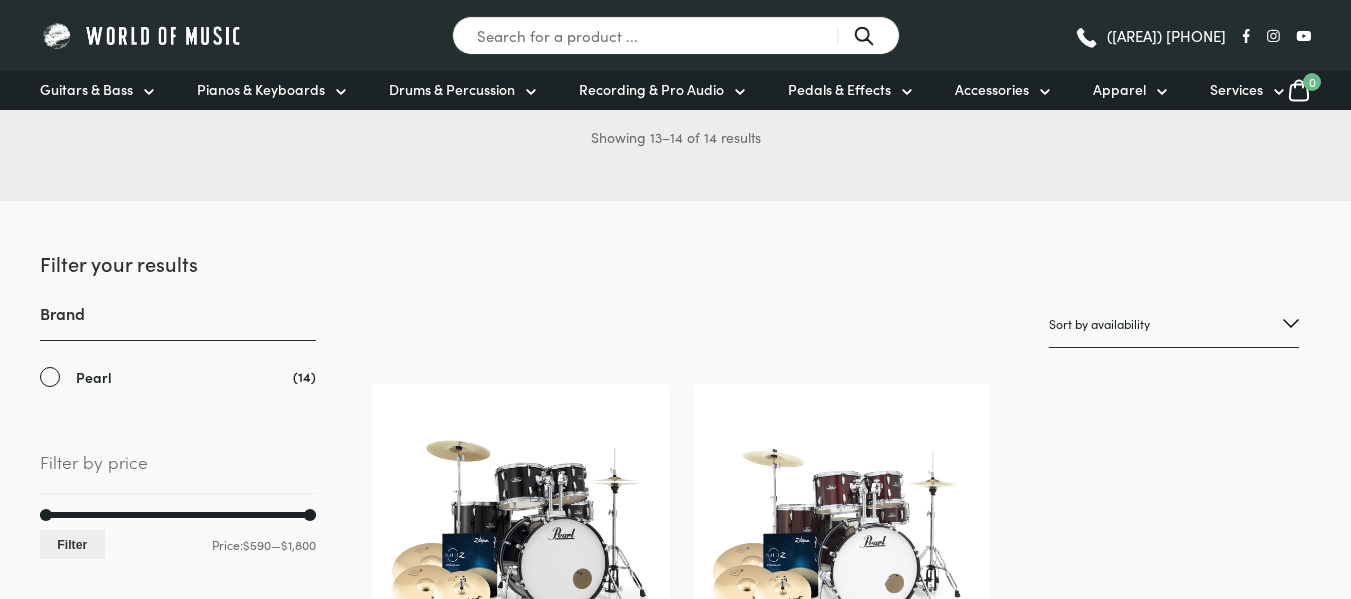 scroll, scrollTop: 0, scrollLeft: 0, axis: both 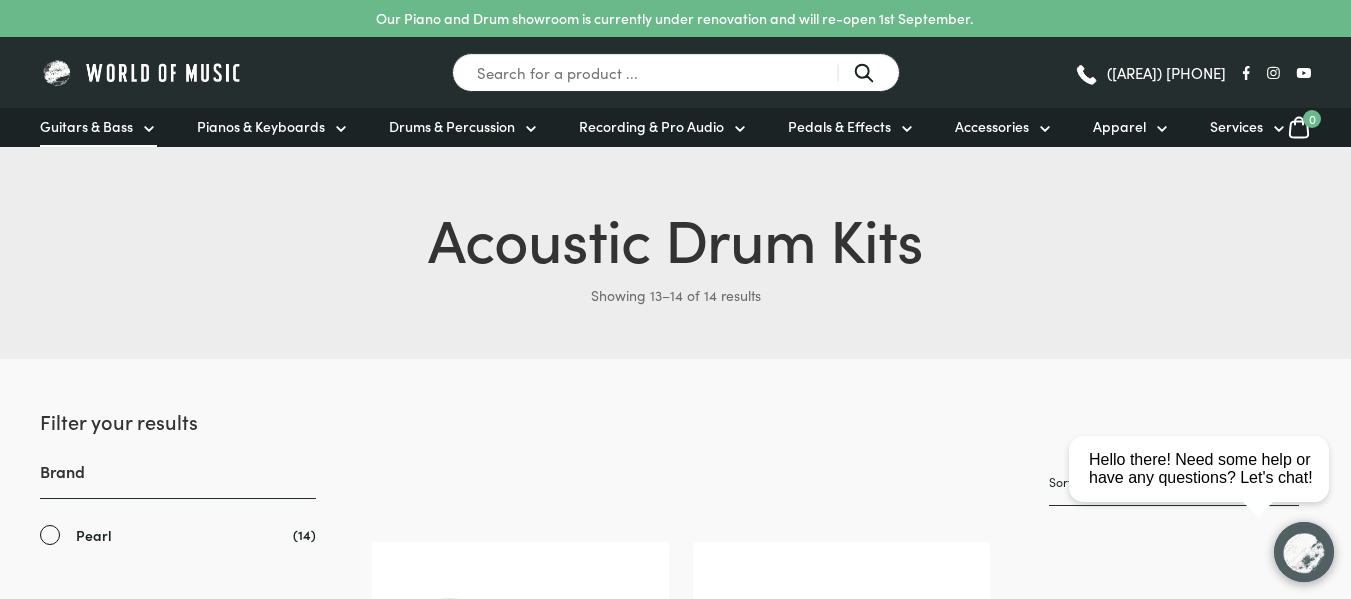 click 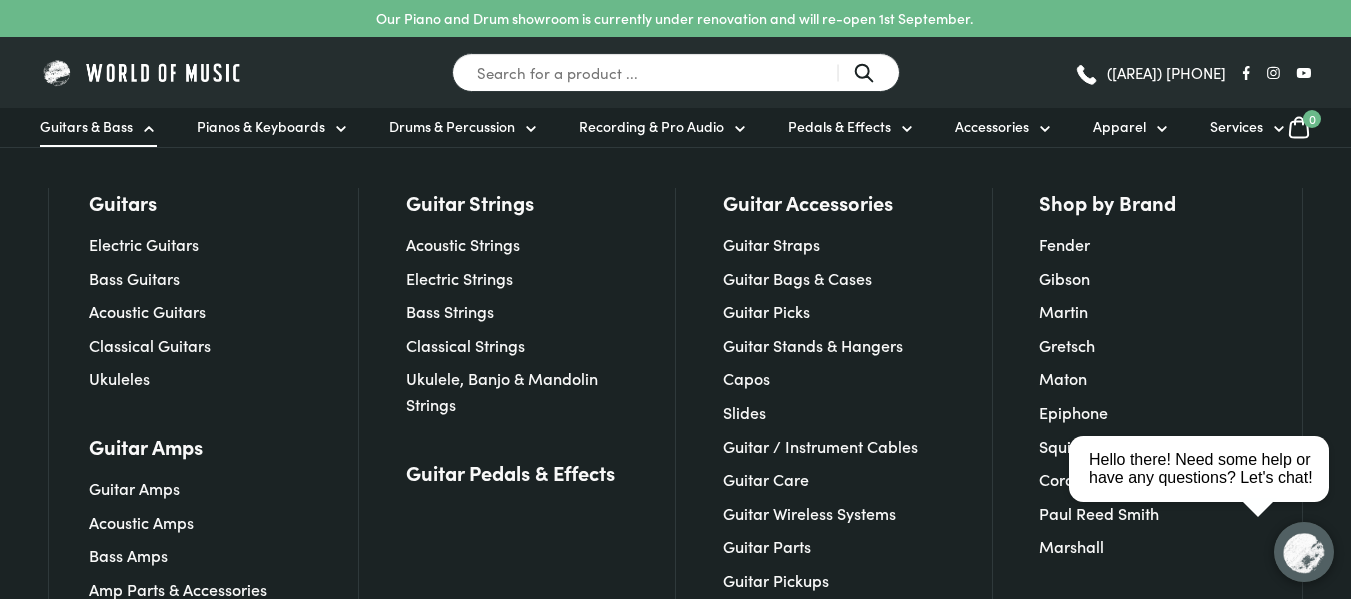 scroll, scrollTop: 40, scrollLeft: 0, axis: vertical 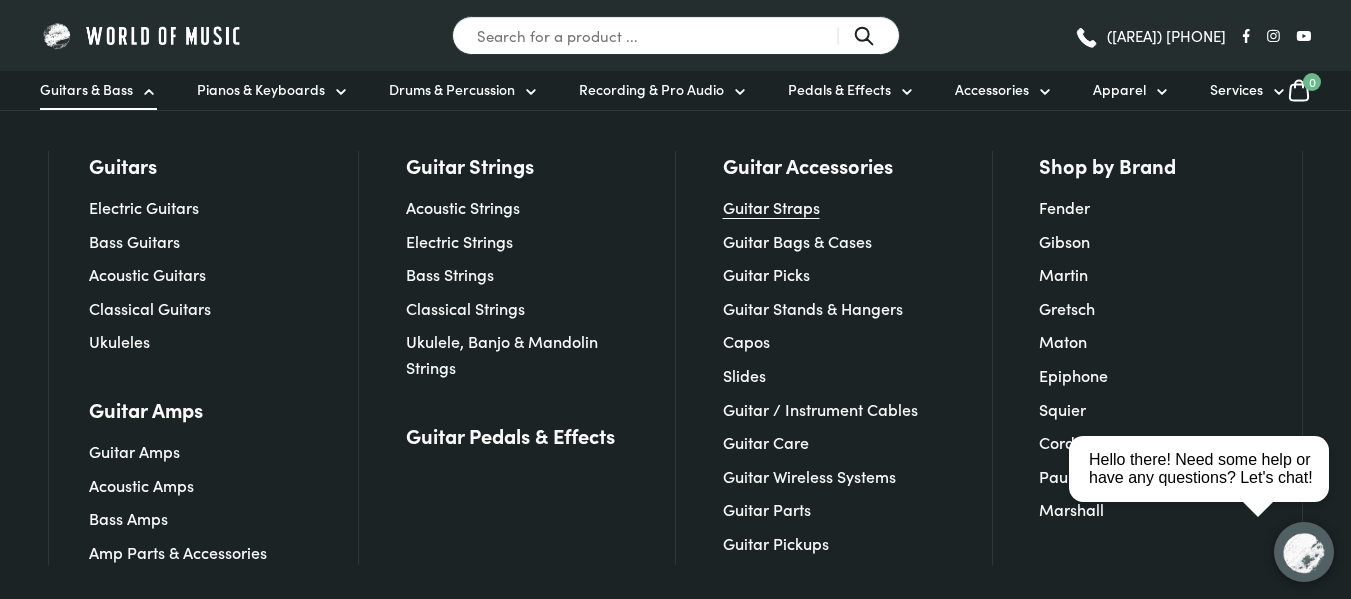 click on "Guitar Straps" at bounding box center [771, 207] 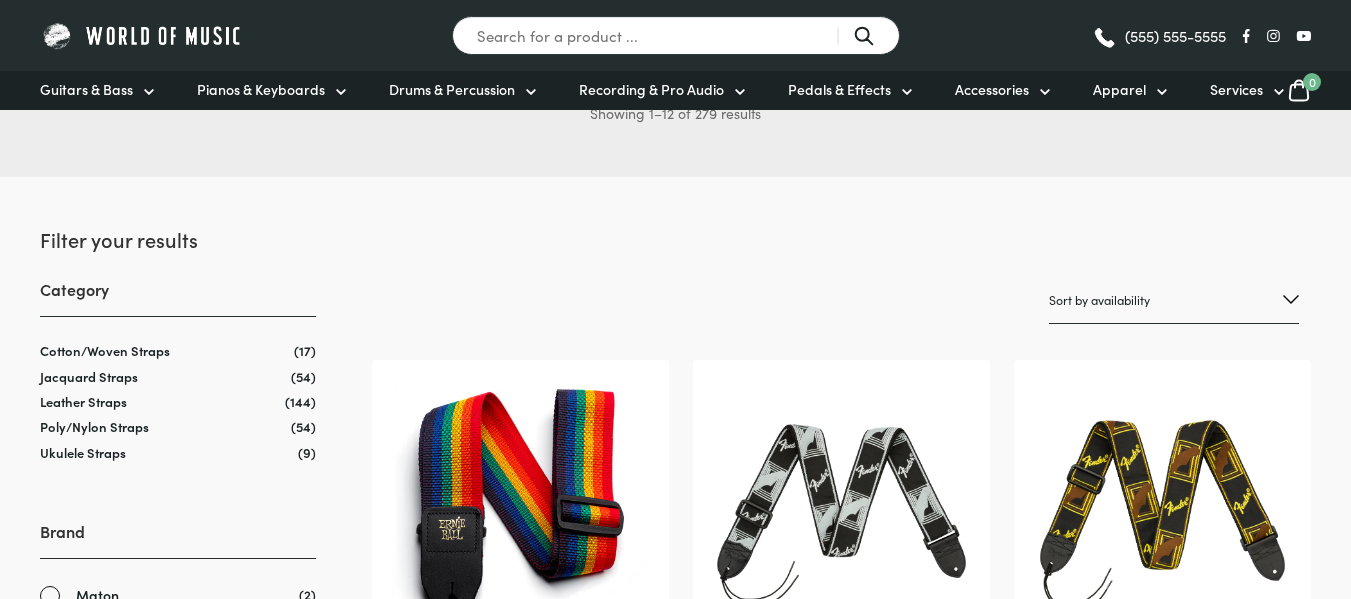 scroll, scrollTop: 0, scrollLeft: 0, axis: both 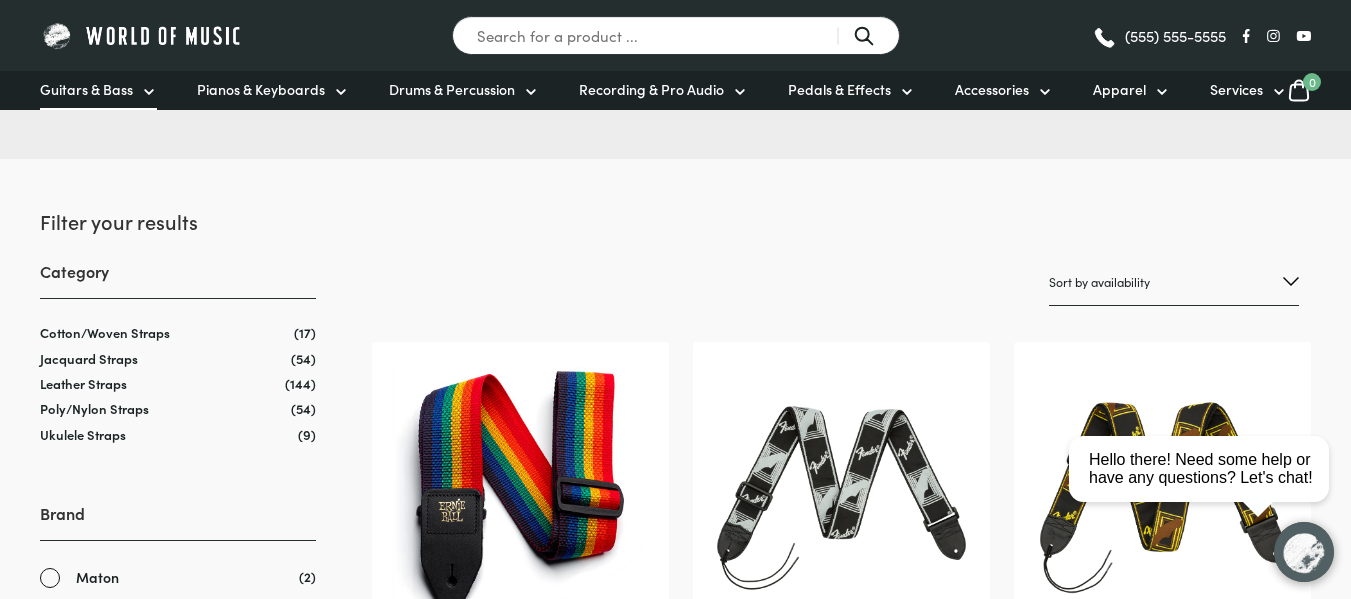 click on "Guitars & Bass" at bounding box center [86, 89] 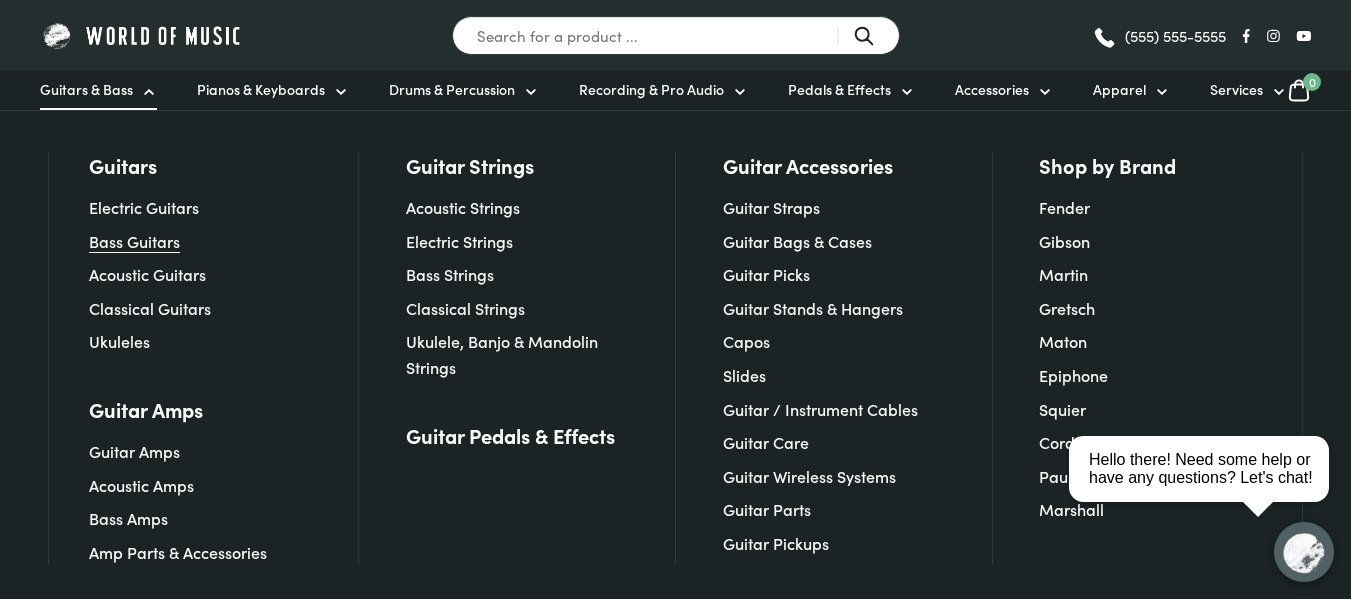 click on "Bass Guitars" at bounding box center (134, 241) 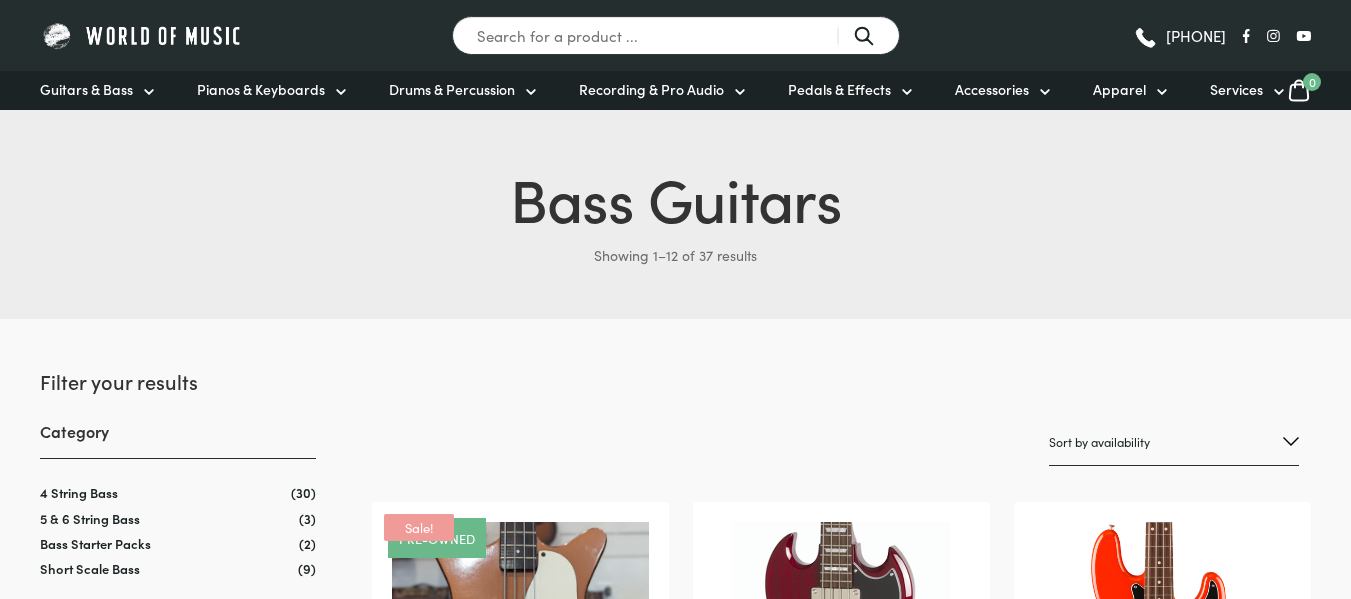 scroll, scrollTop: 0, scrollLeft: 0, axis: both 